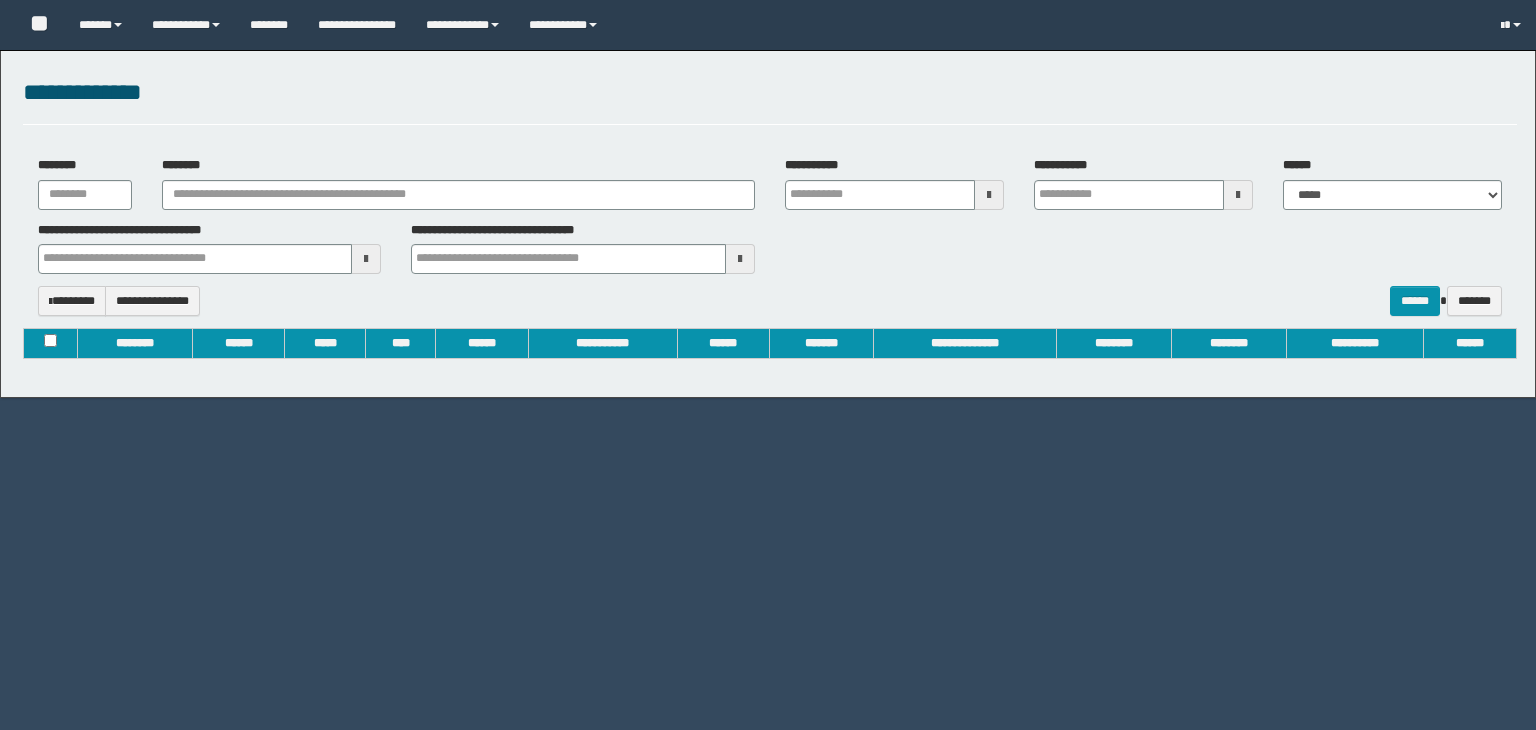 type on "**********" 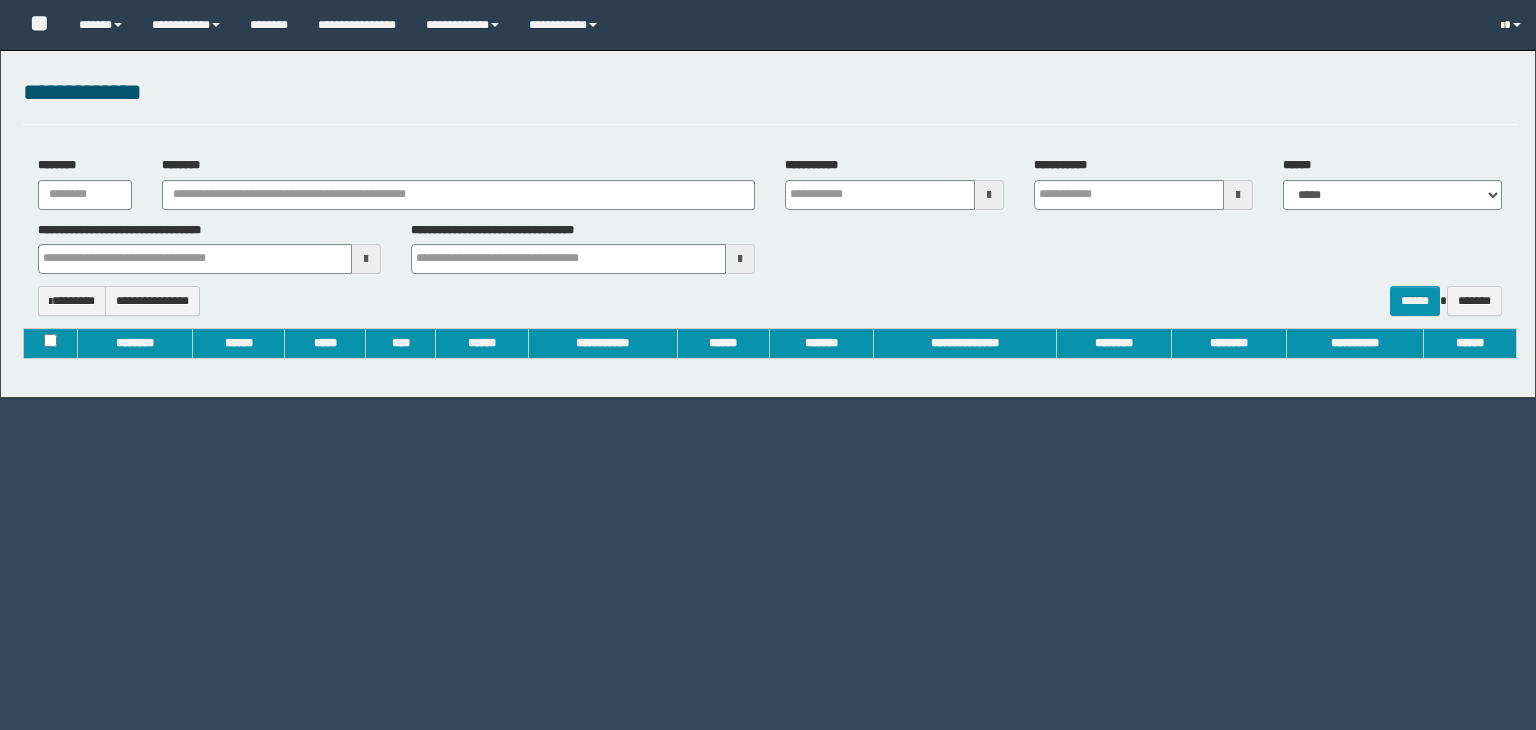 type on "**********" 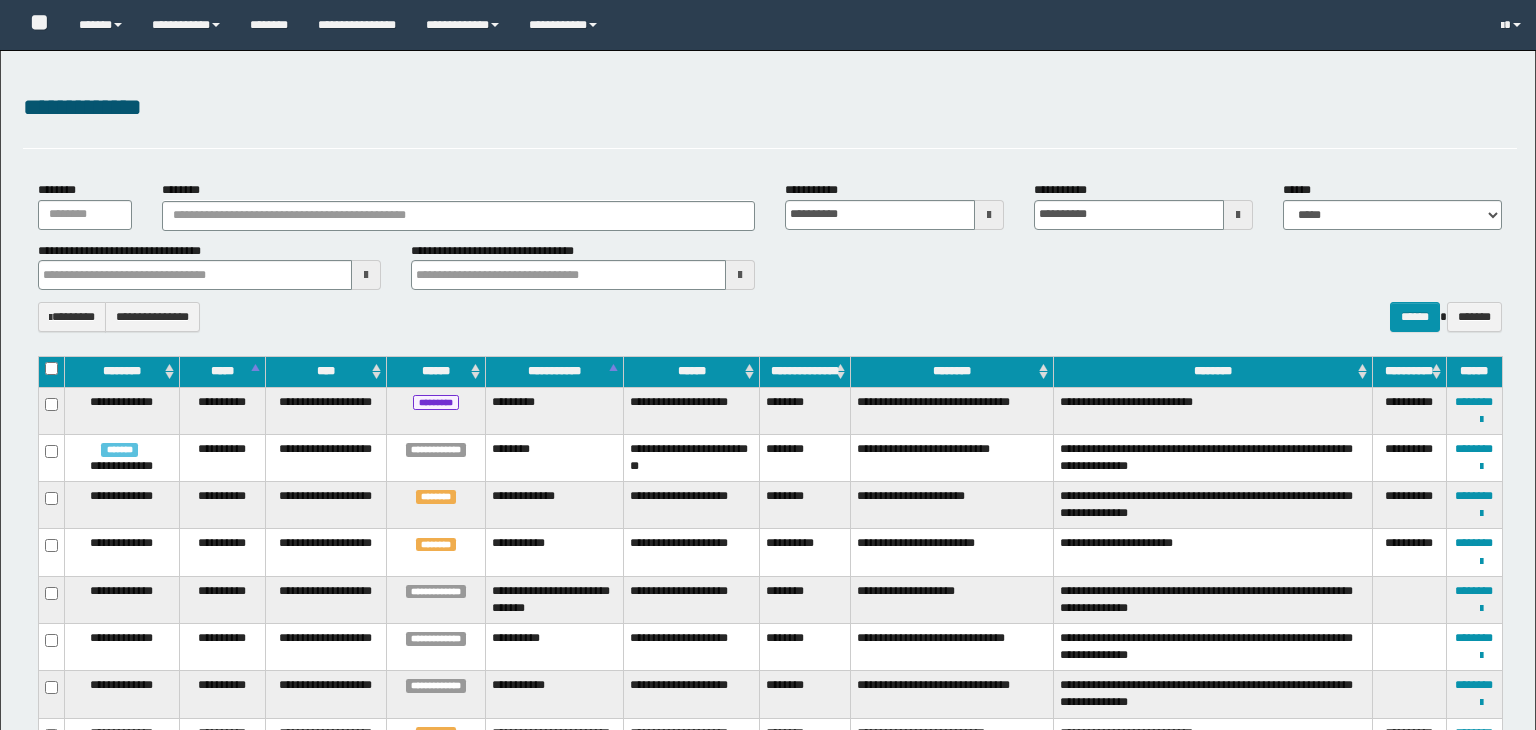 type 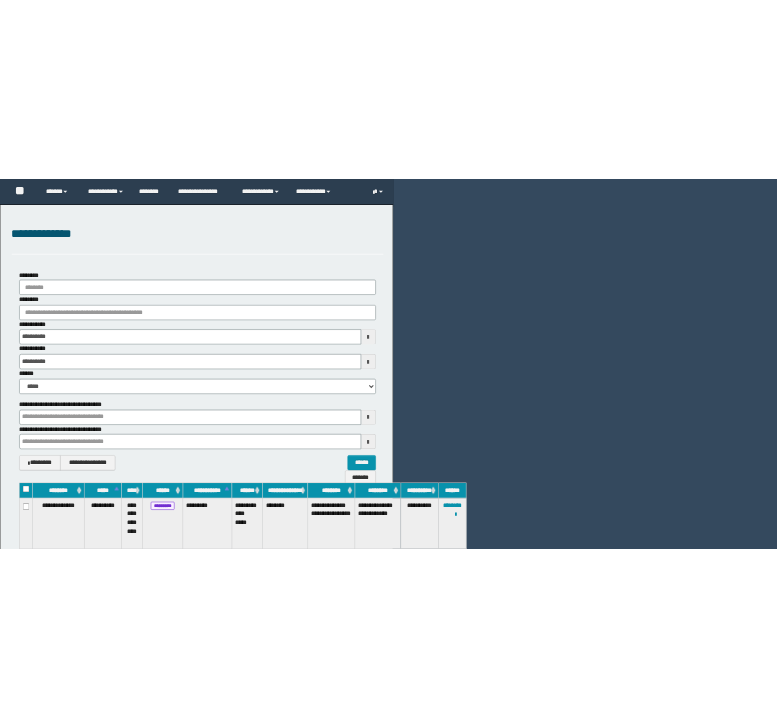scroll, scrollTop: 0, scrollLeft: 0, axis: both 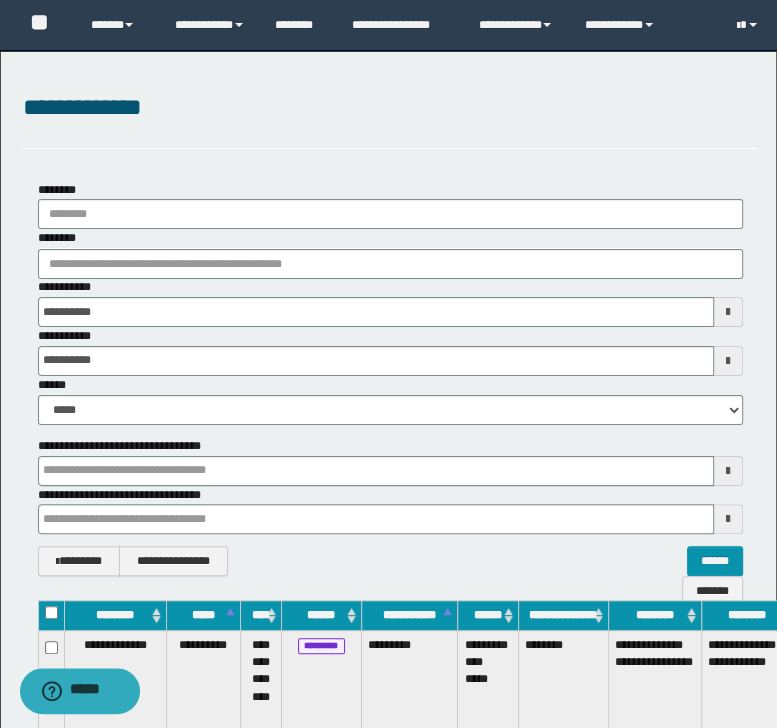 type 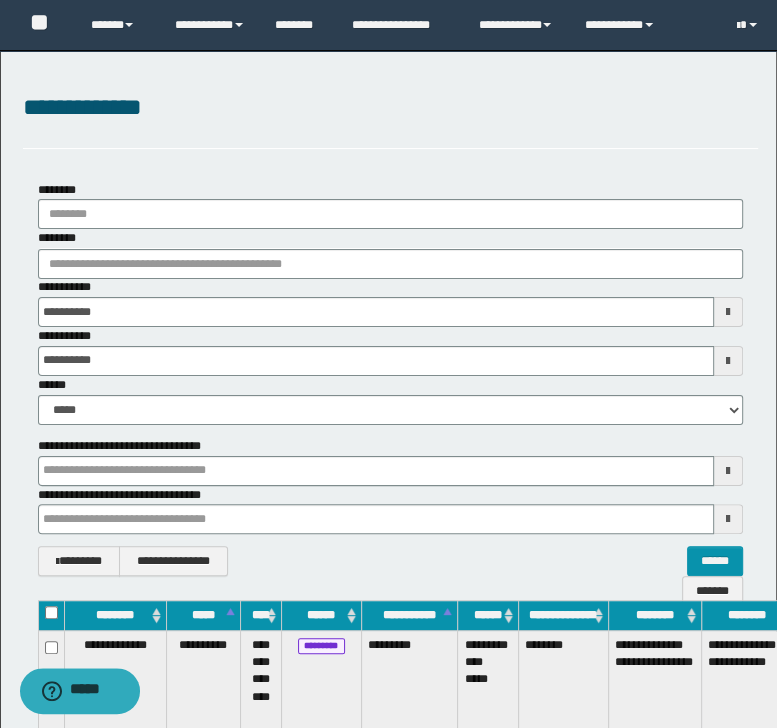 type 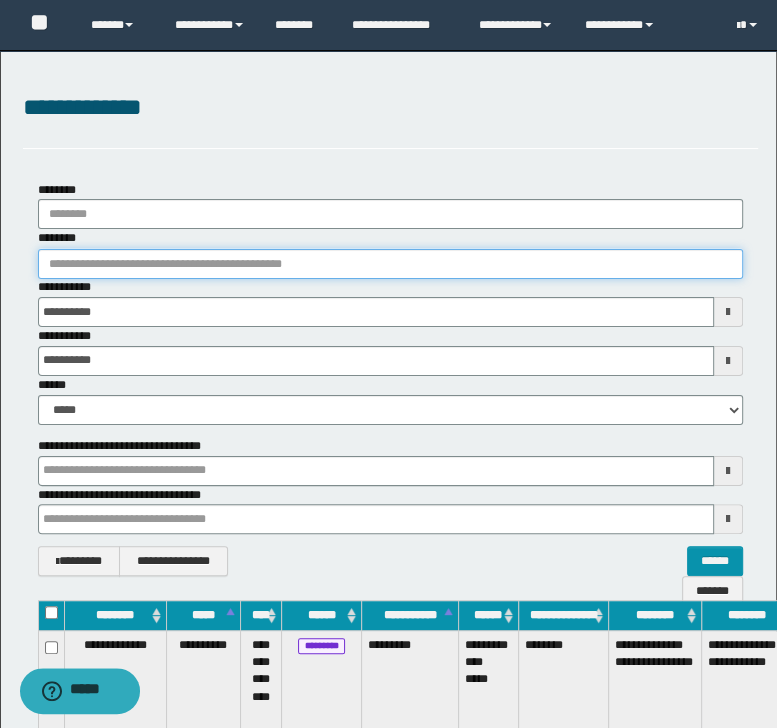 click on "********" at bounding box center (391, 264) 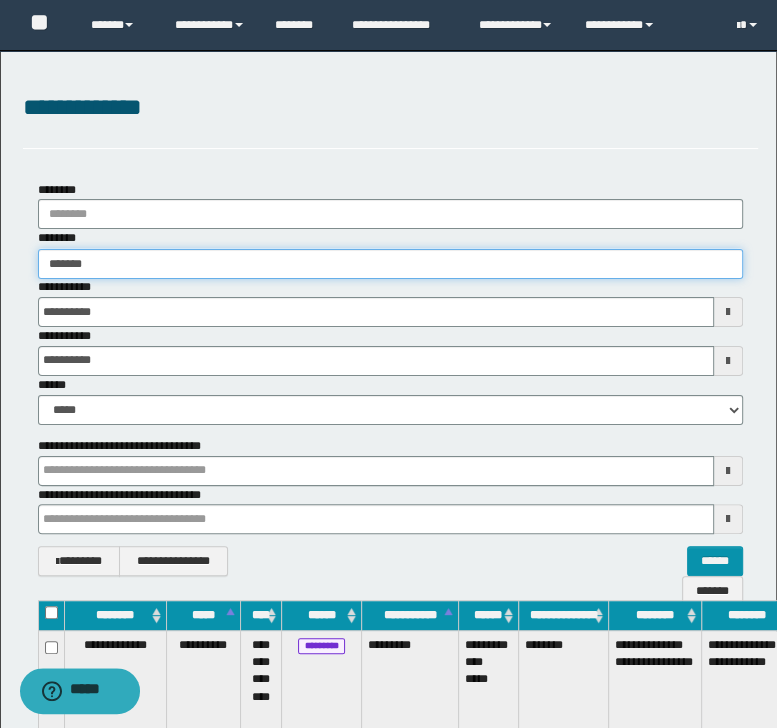 type on "*******" 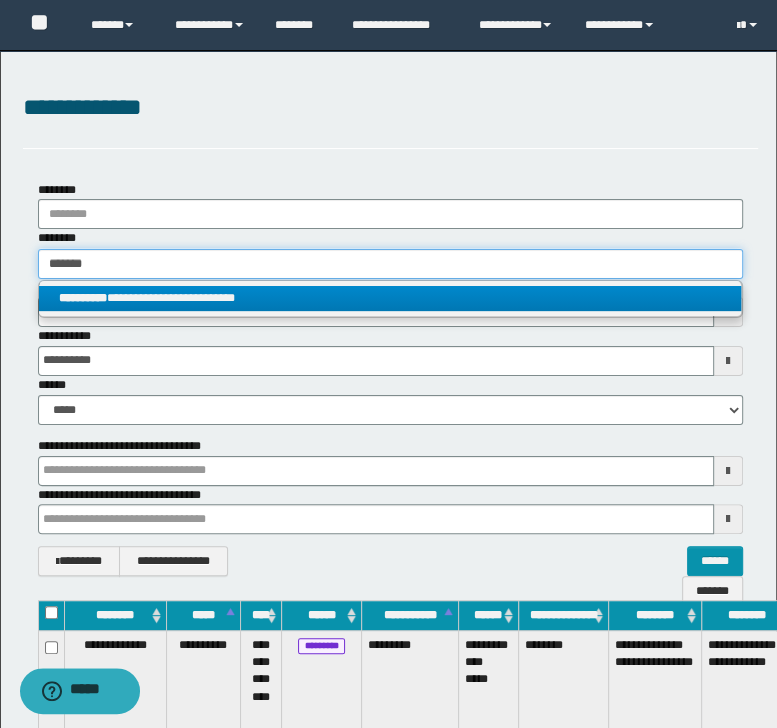 type on "*******" 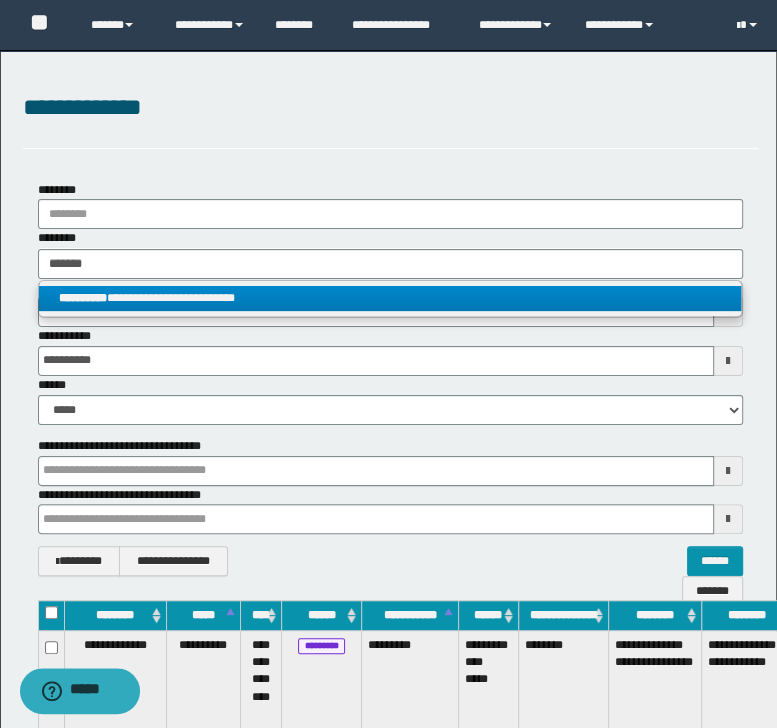 click on "**********" at bounding box center (390, 298) 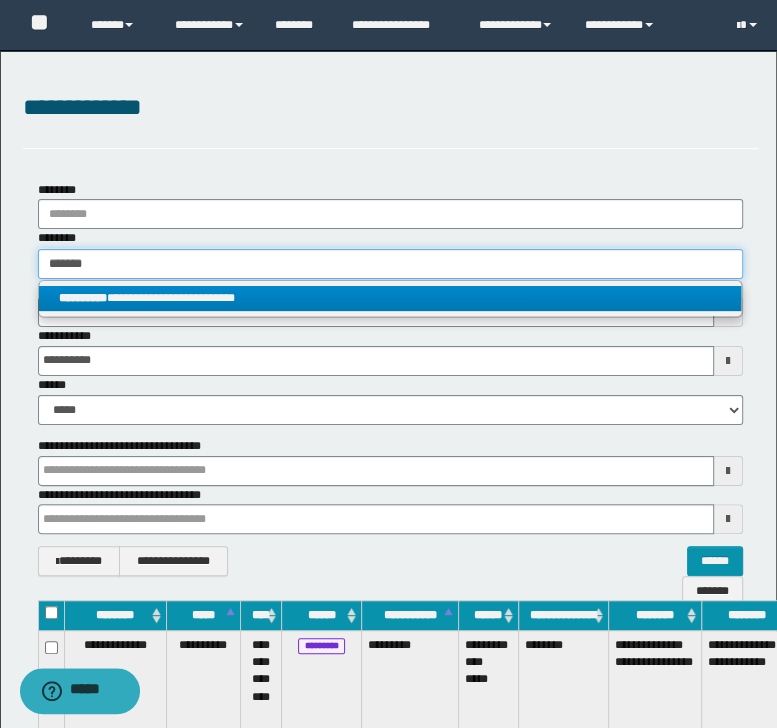type 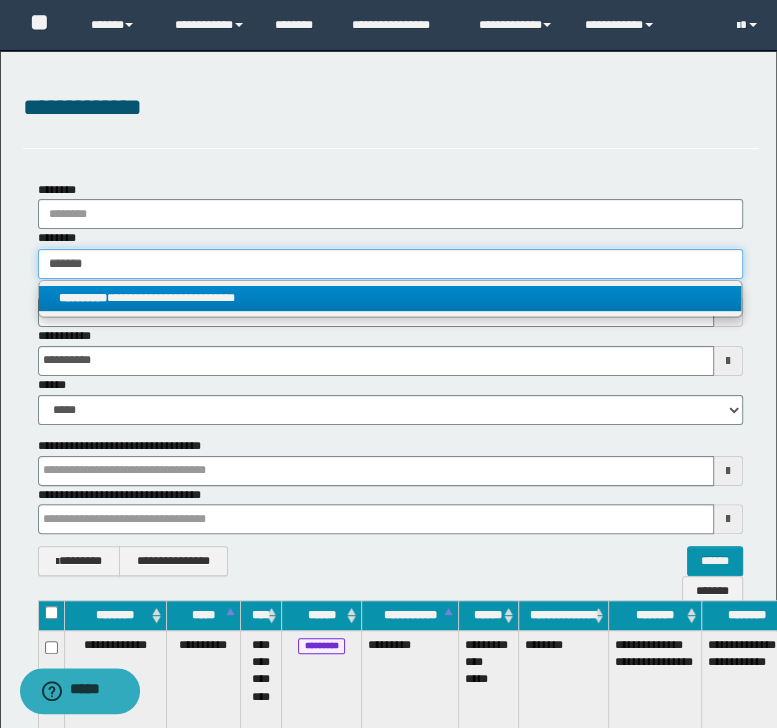 type 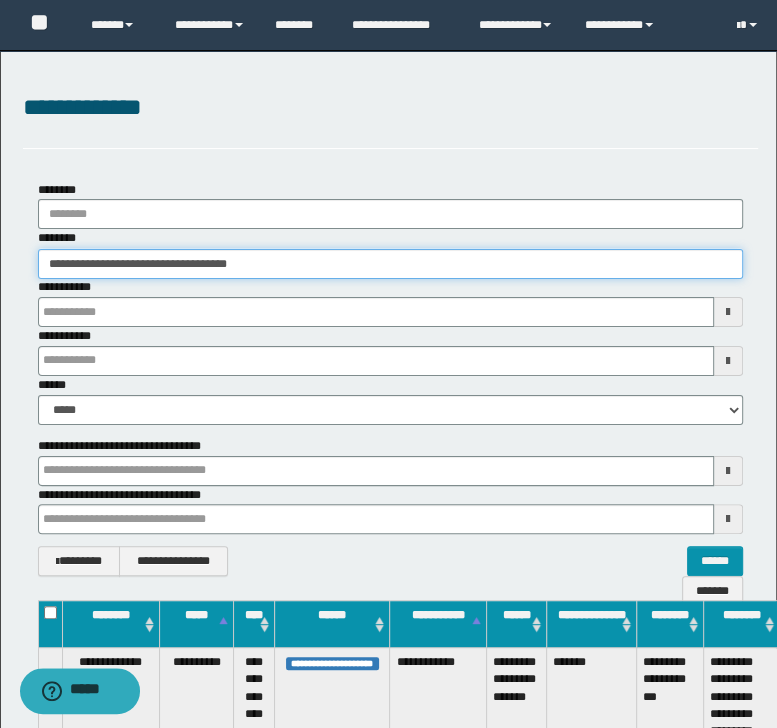type 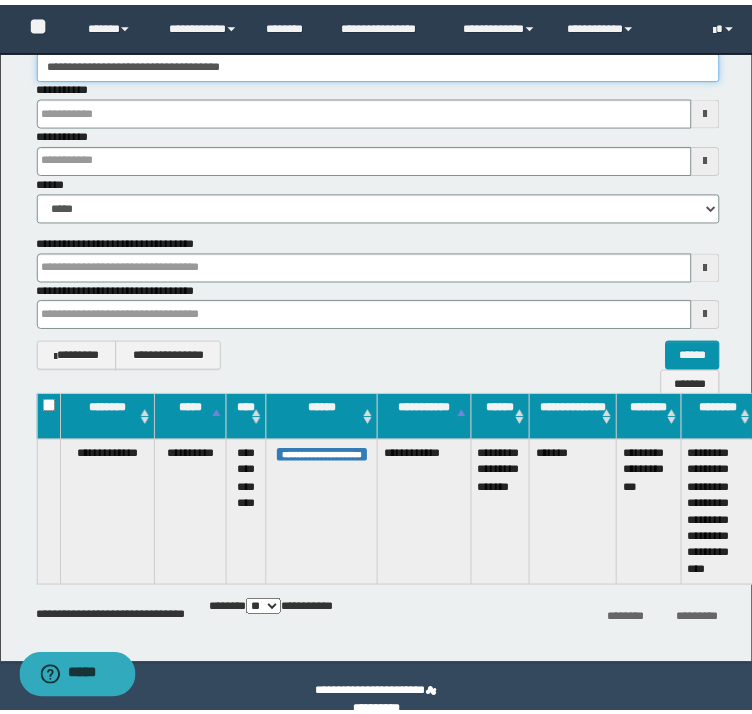 scroll, scrollTop: 200, scrollLeft: 0, axis: vertical 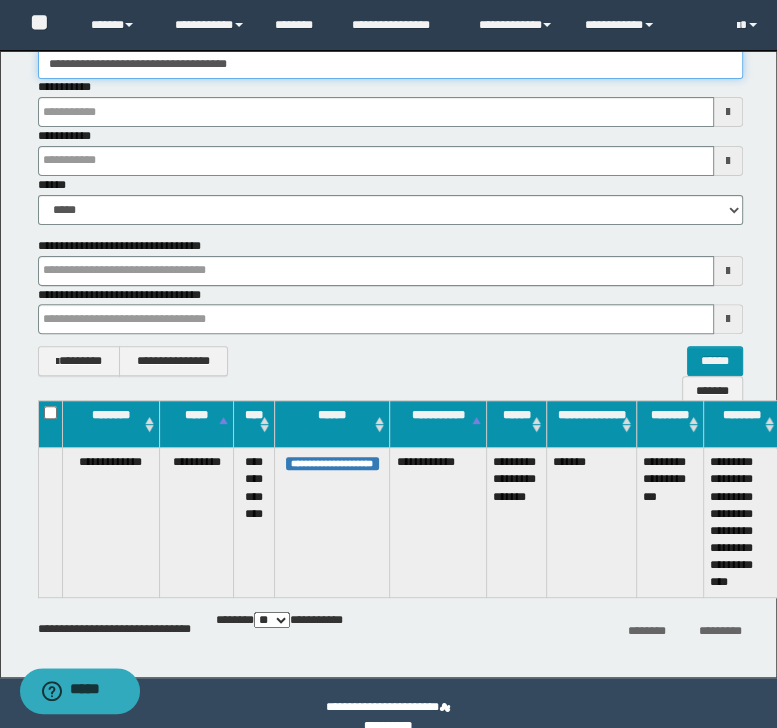 type 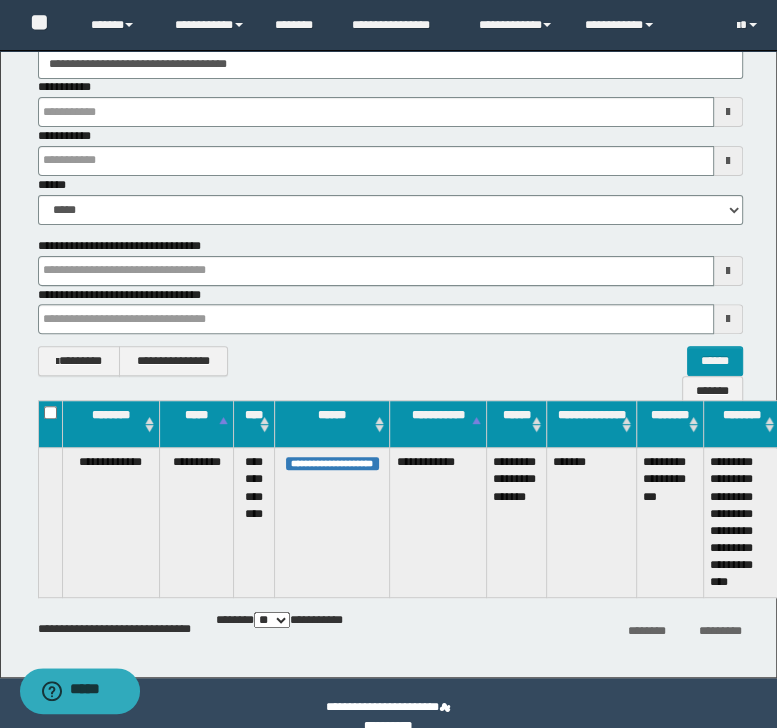 type 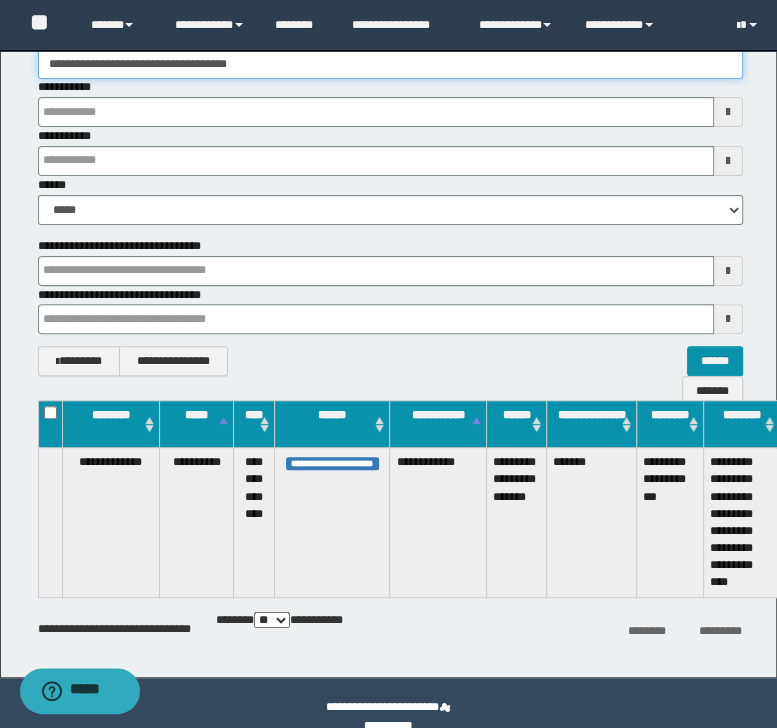 type 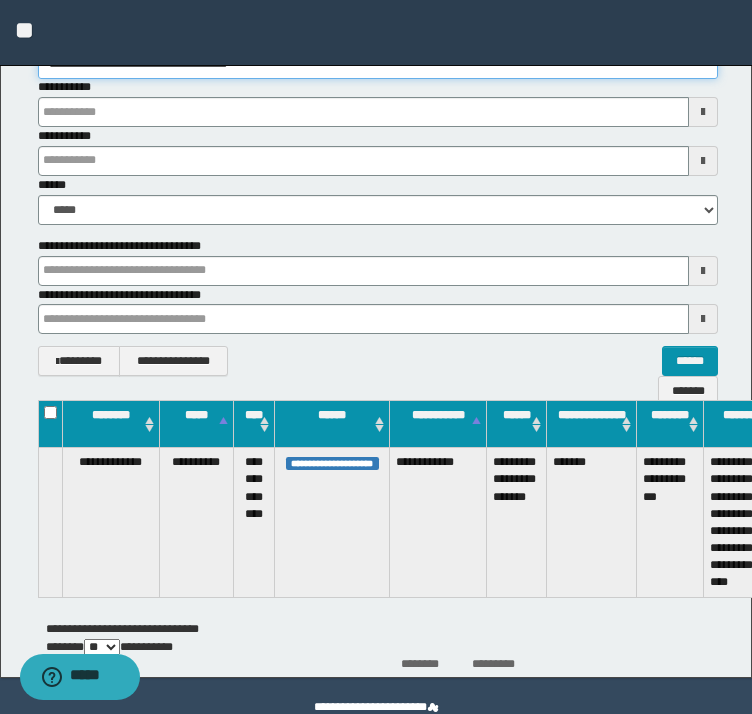 type 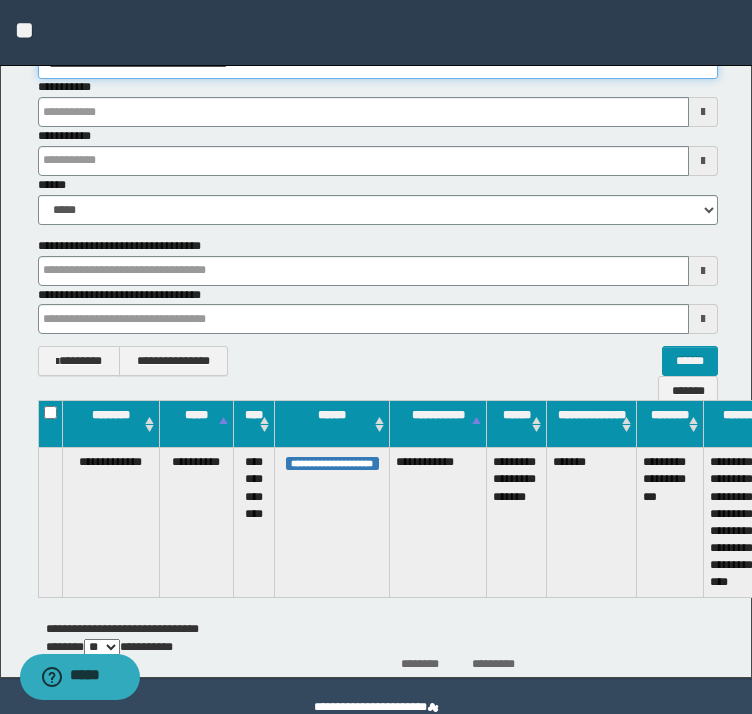 type 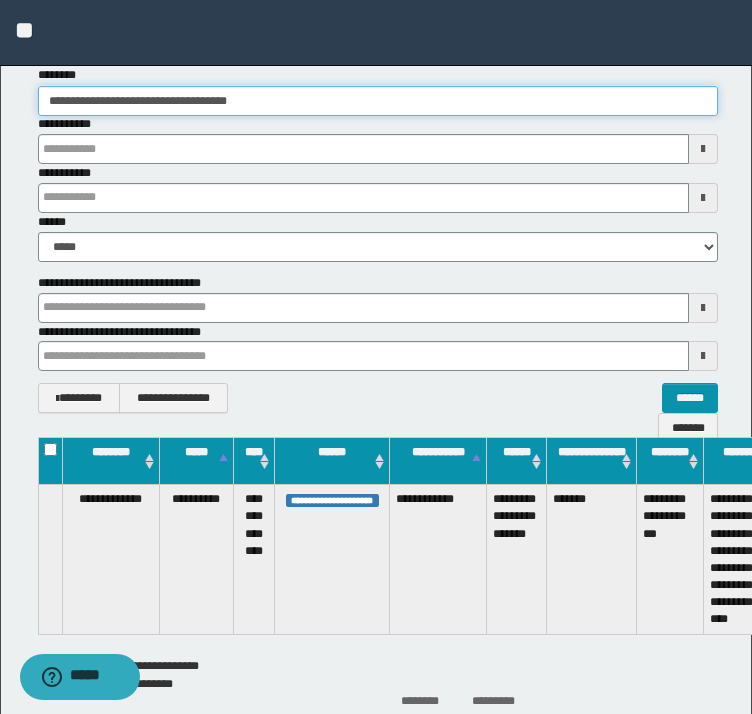 type 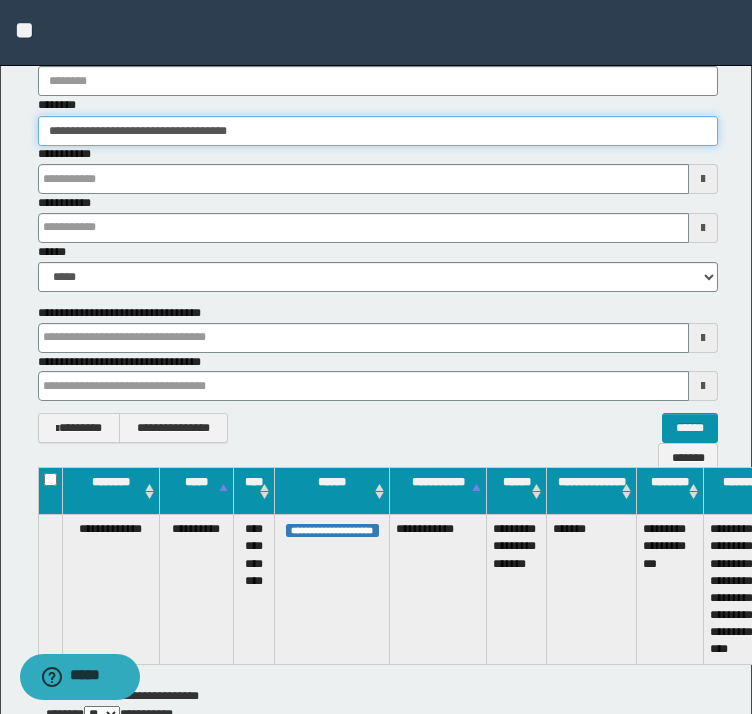 type 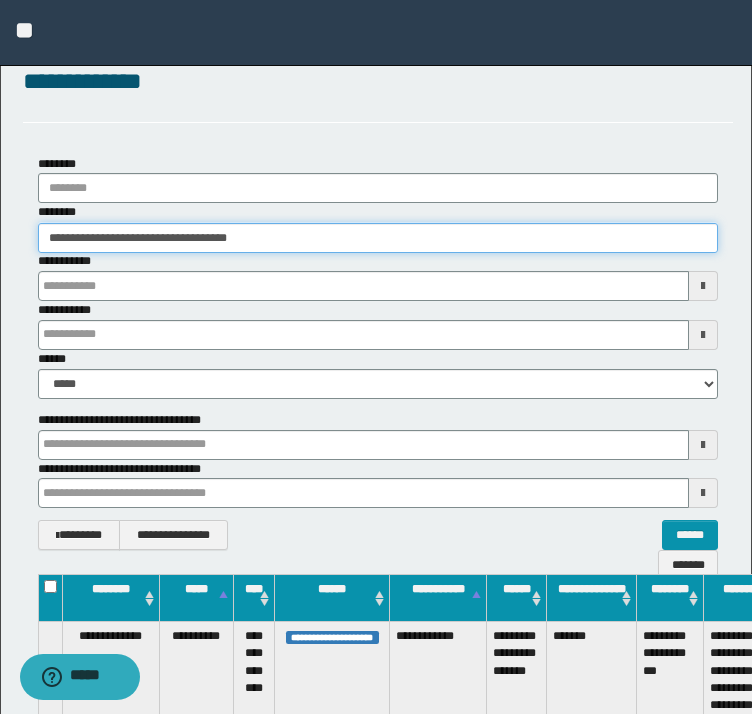 scroll, scrollTop: 0, scrollLeft: 0, axis: both 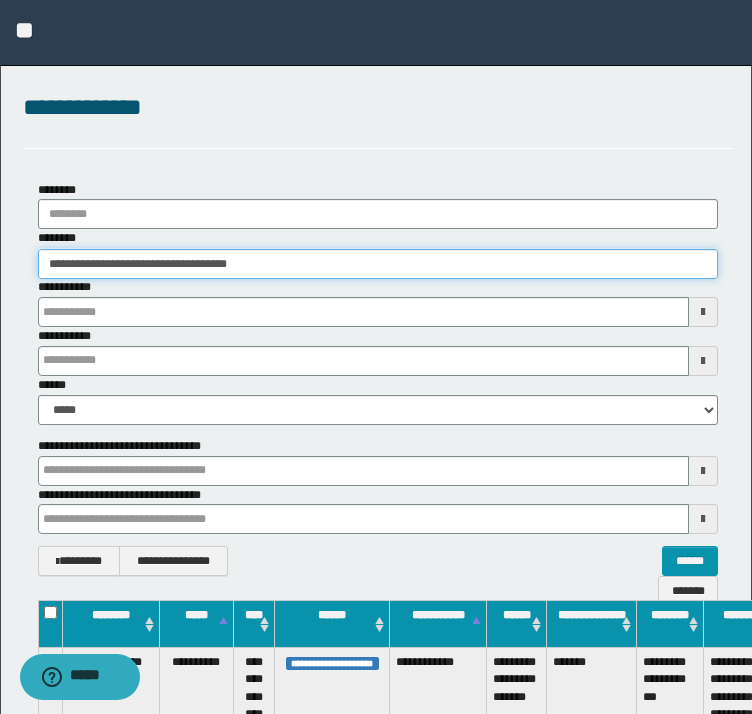 type 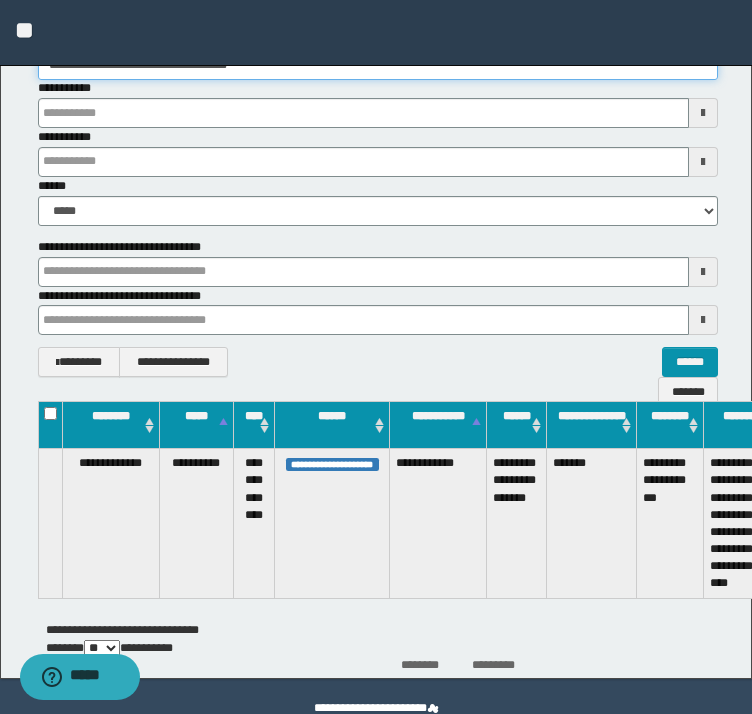 type 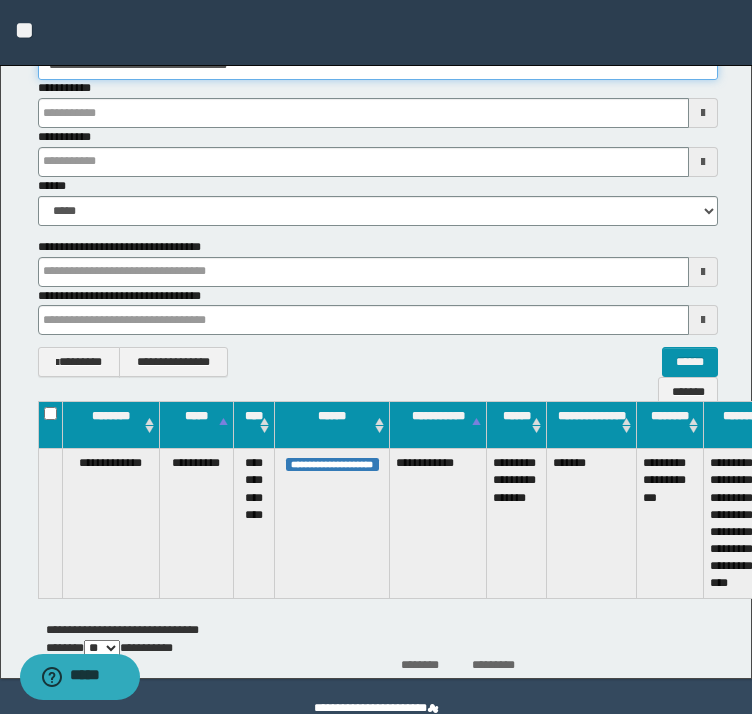 type 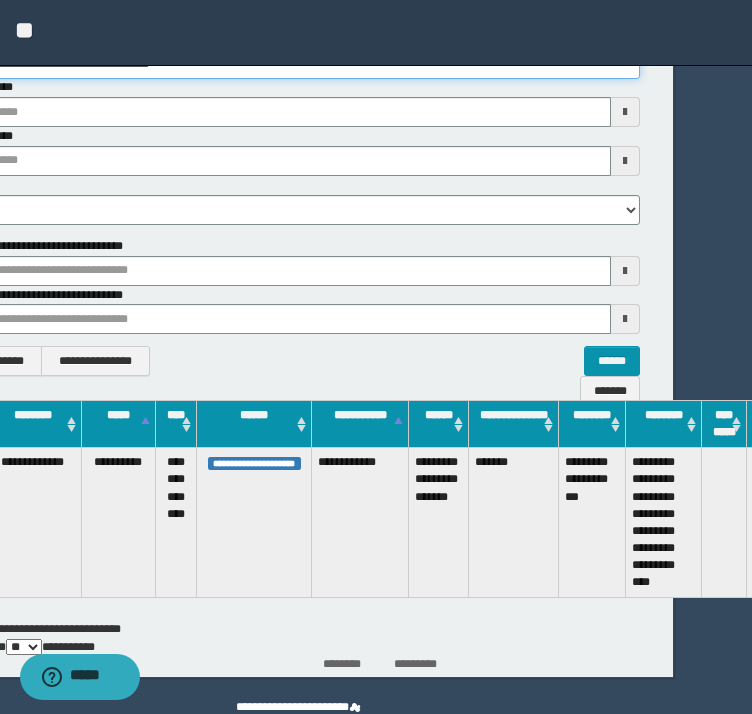 scroll, scrollTop: 200, scrollLeft: 128, axis: both 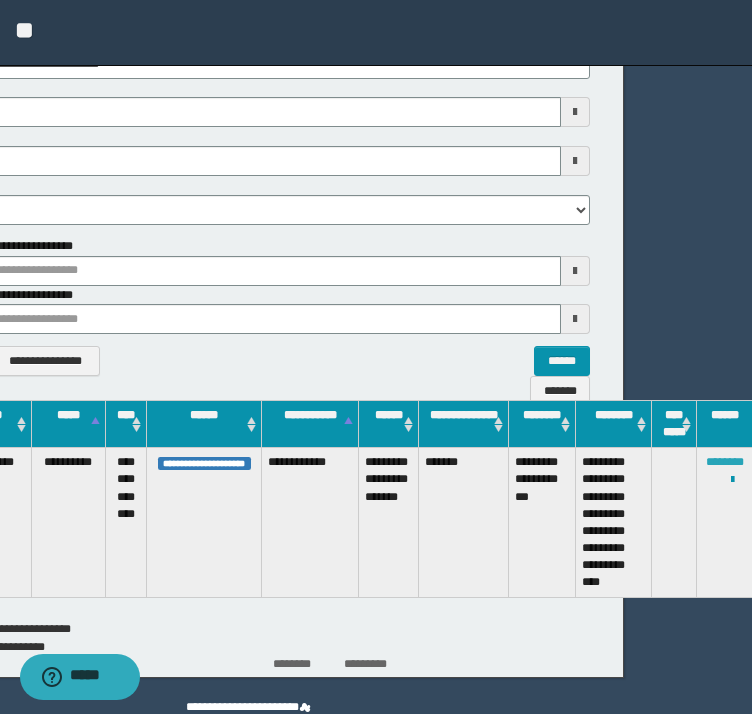 click on "********" at bounding box center (725, 462) 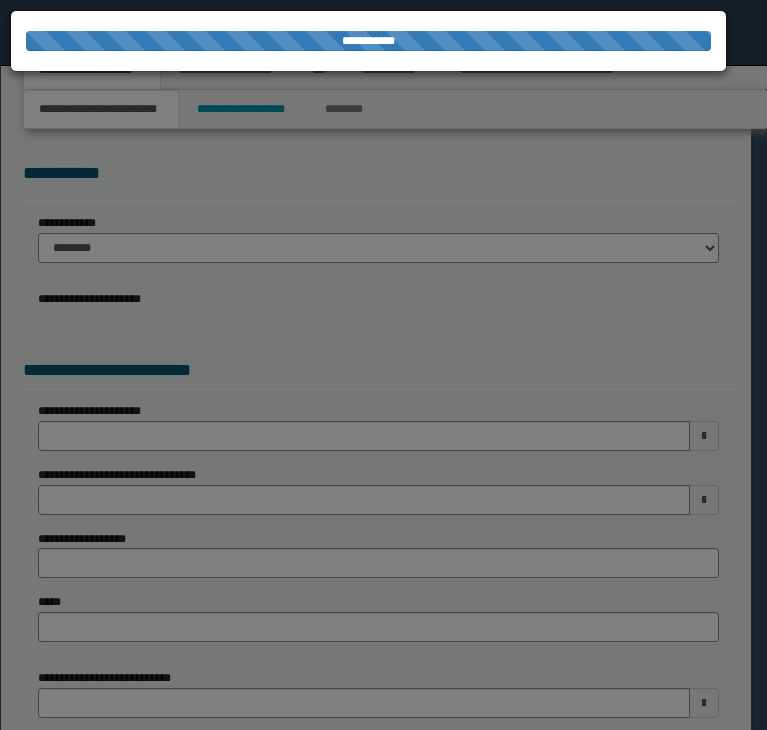 scroll, scrollTop: 0, scrollLeft: 0, axis: both 